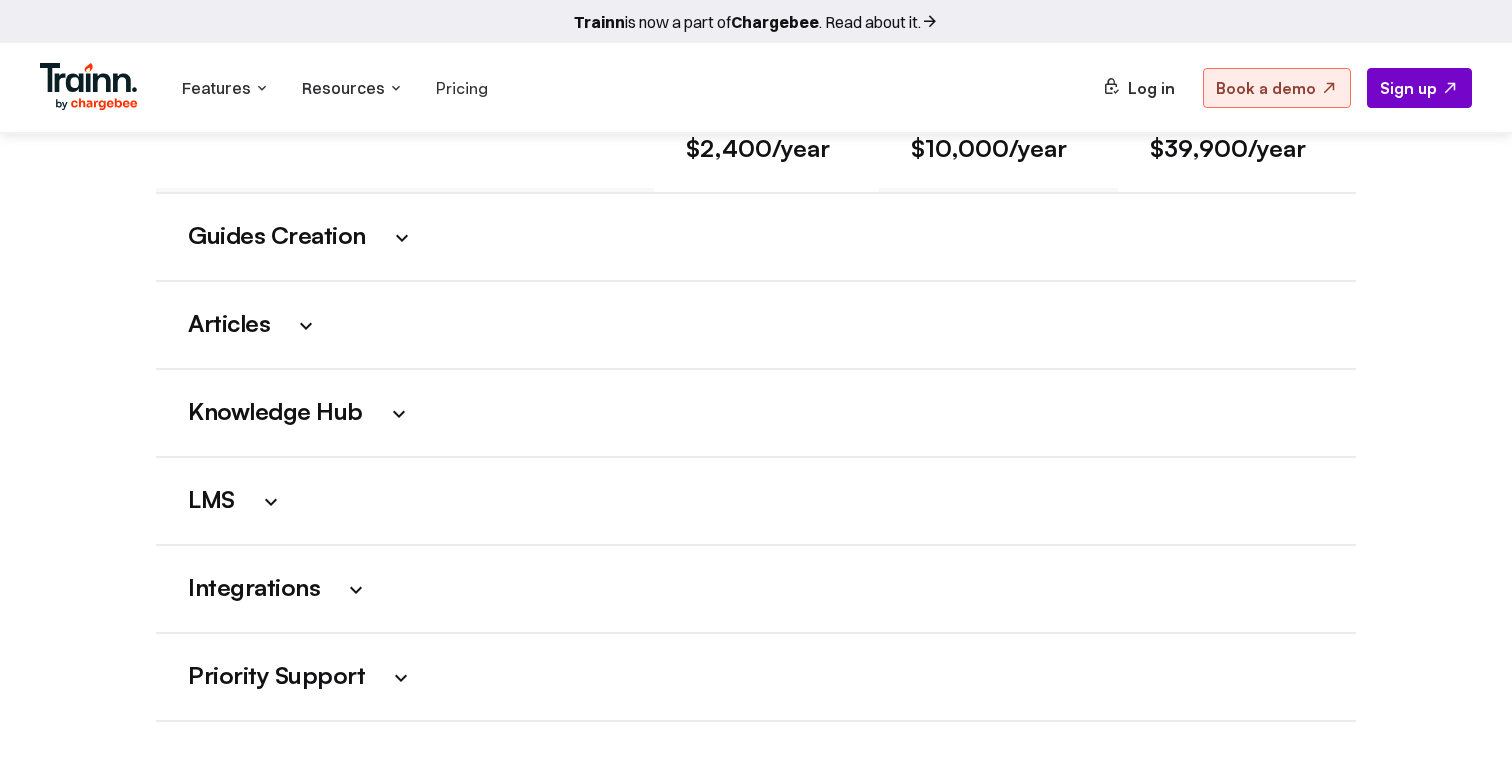 scroll, scrollTop: 2807, scrollLeft: 0, axis: vertical 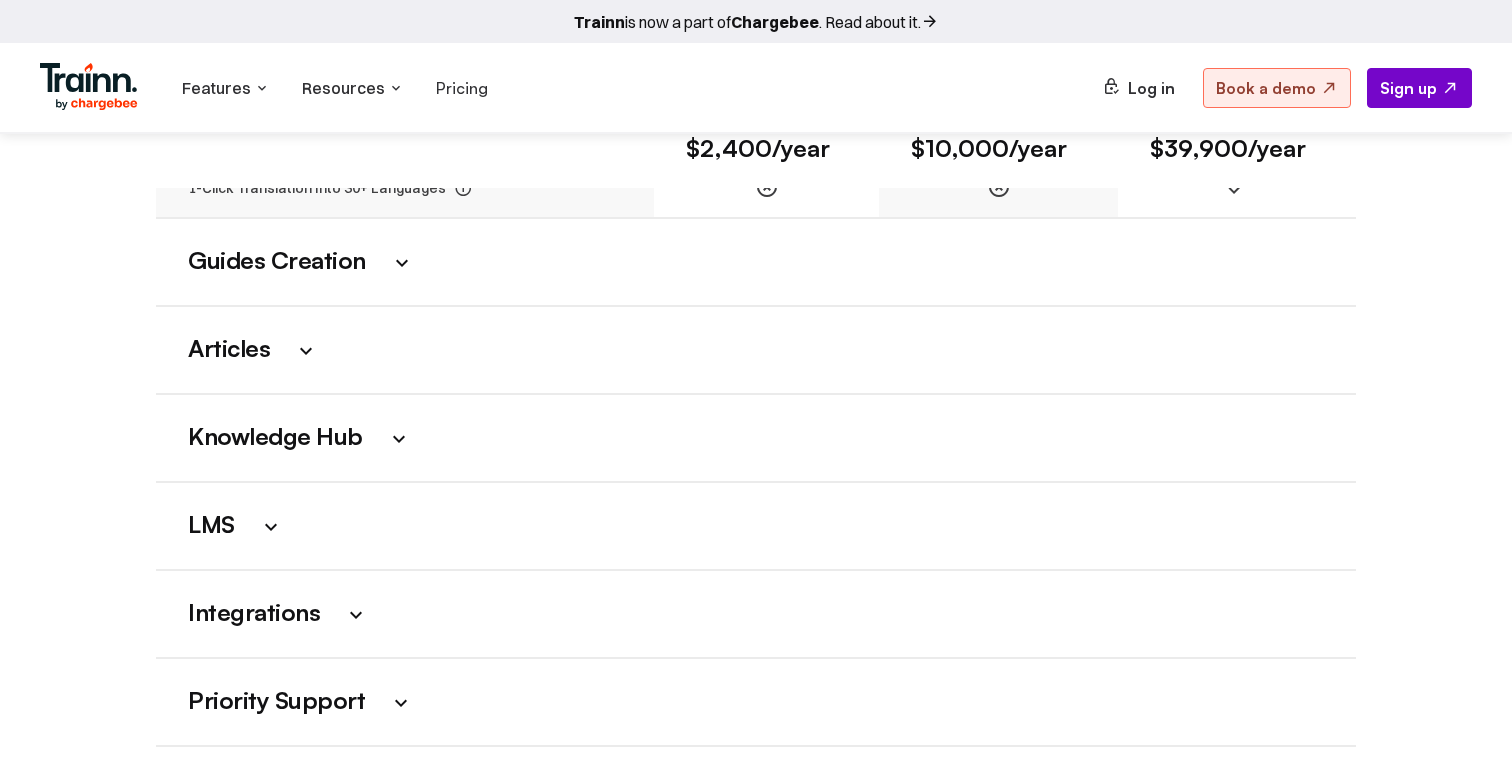click on "Knowledge Hub" at bounding box center [756, 438] 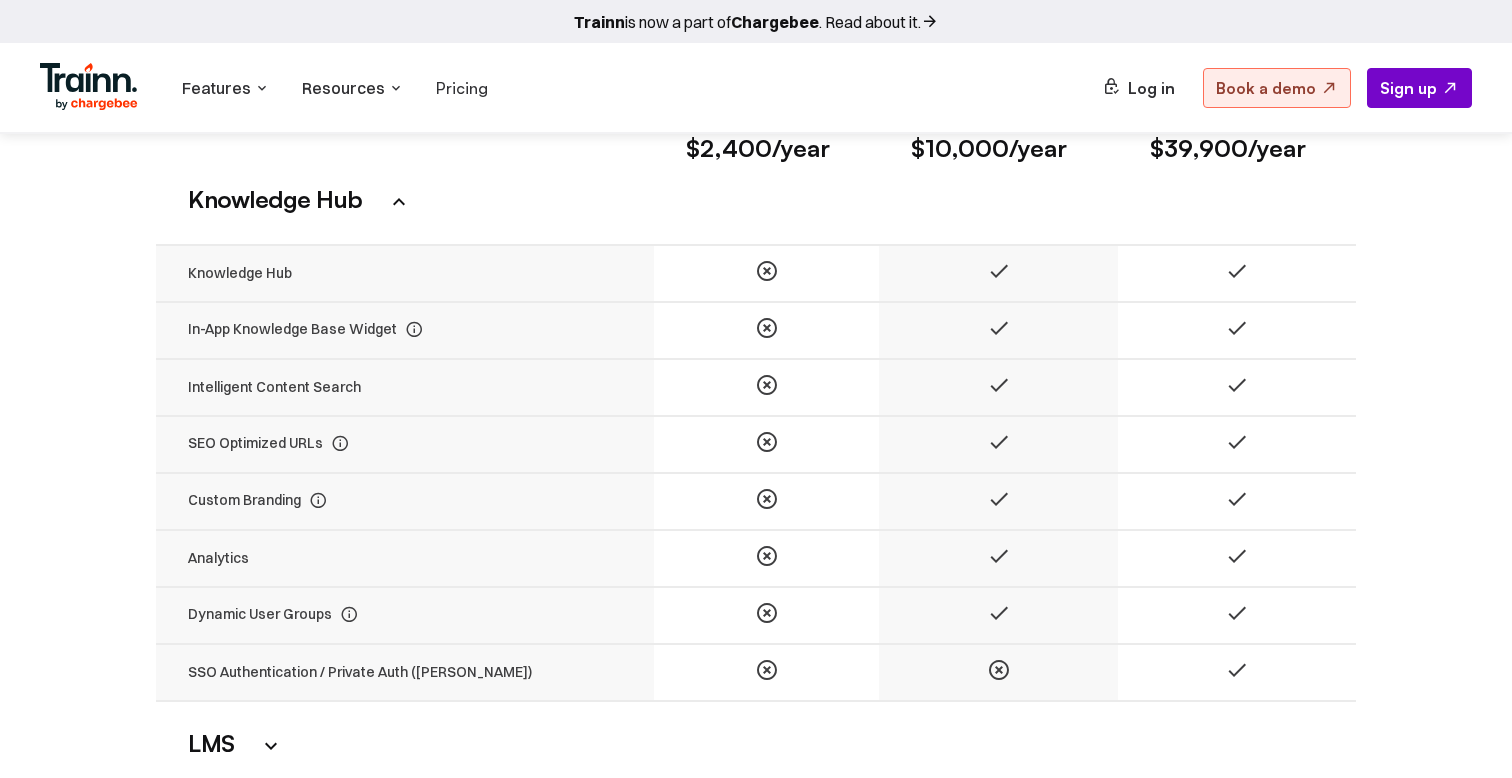 scroll, scrollTop: 3026, scrollLeft: 0, axis: vertical 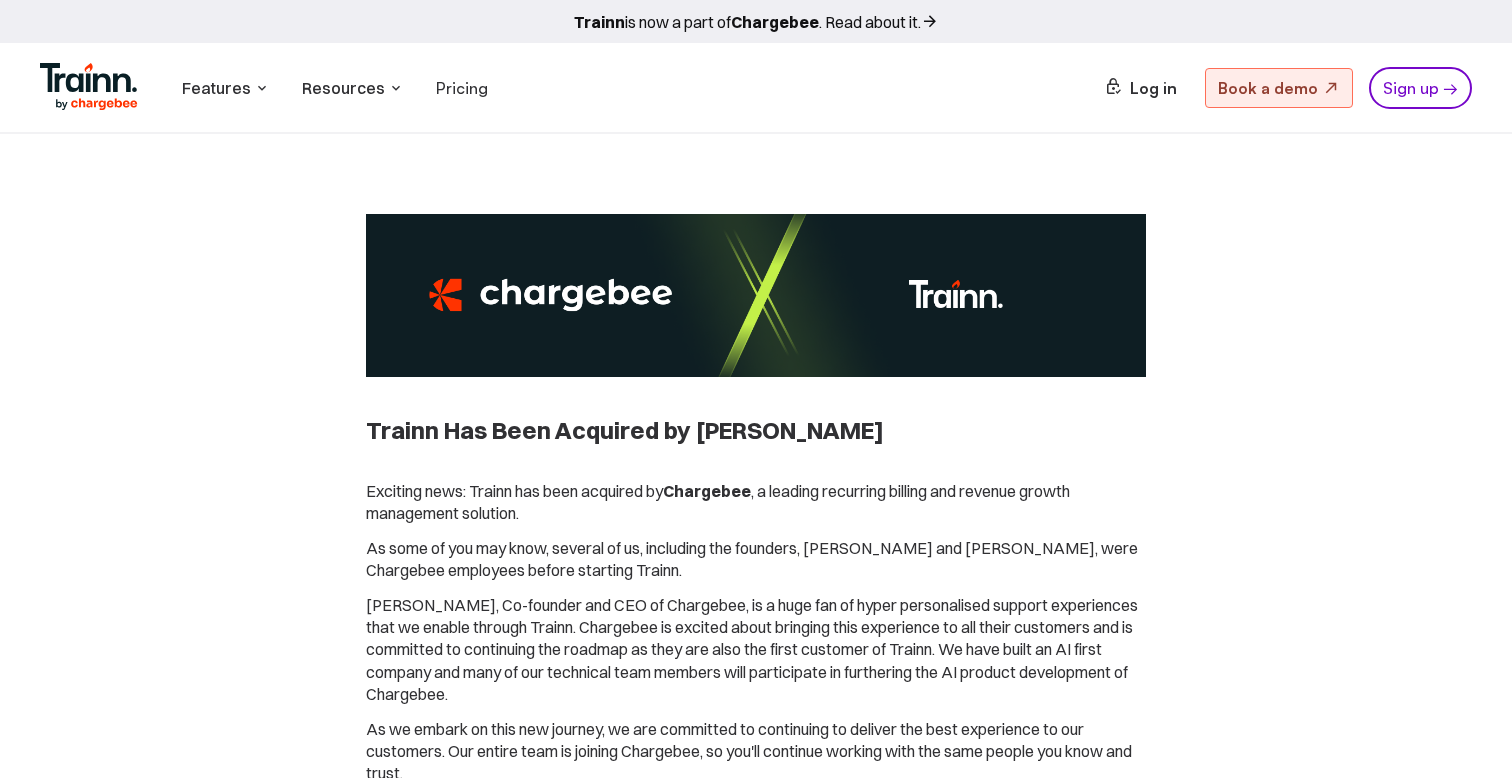 click on "Features" at bounding box center (216, 88) 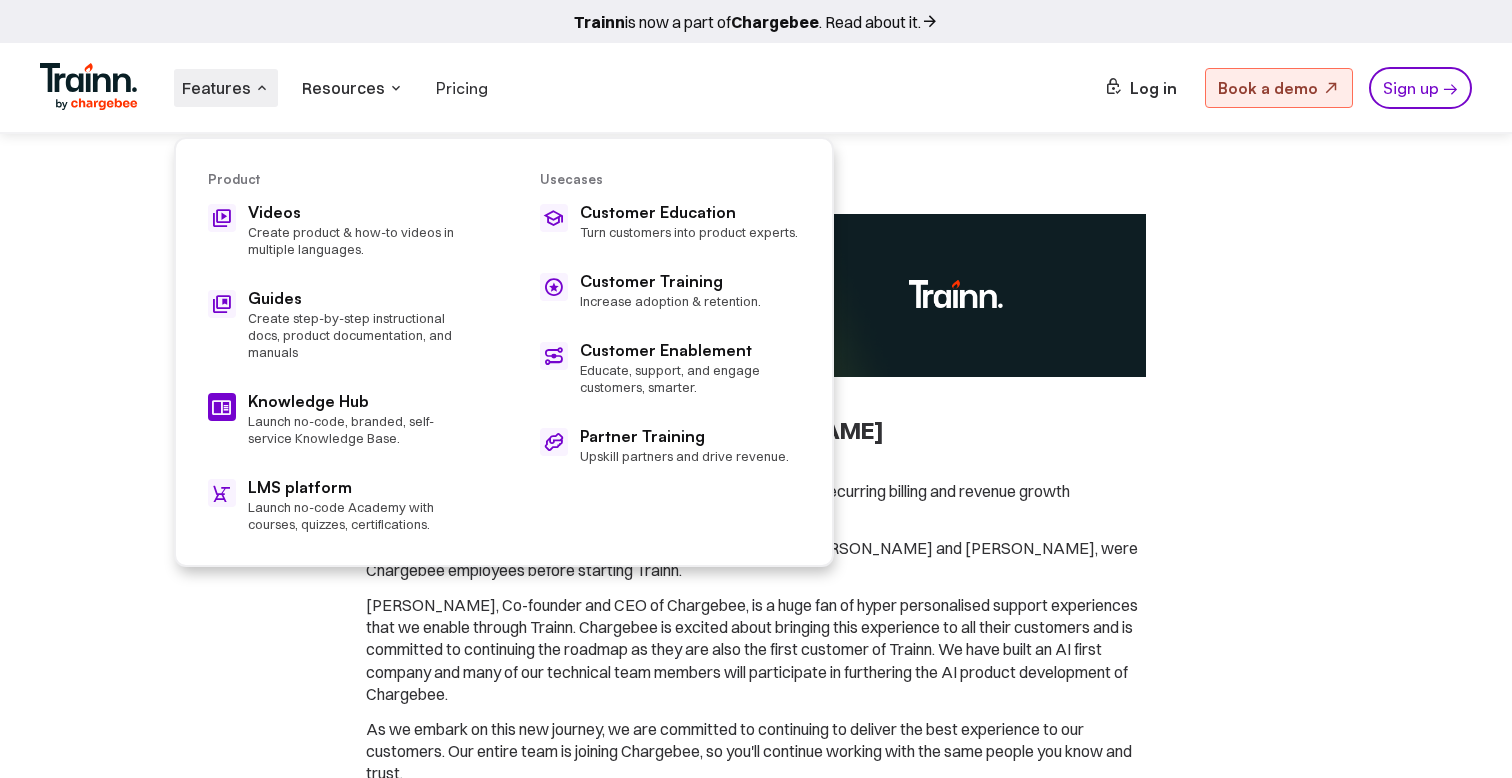 click on "Launch no-code, branded, self-service
Knowledge Base." at bounding box center (358, 430) 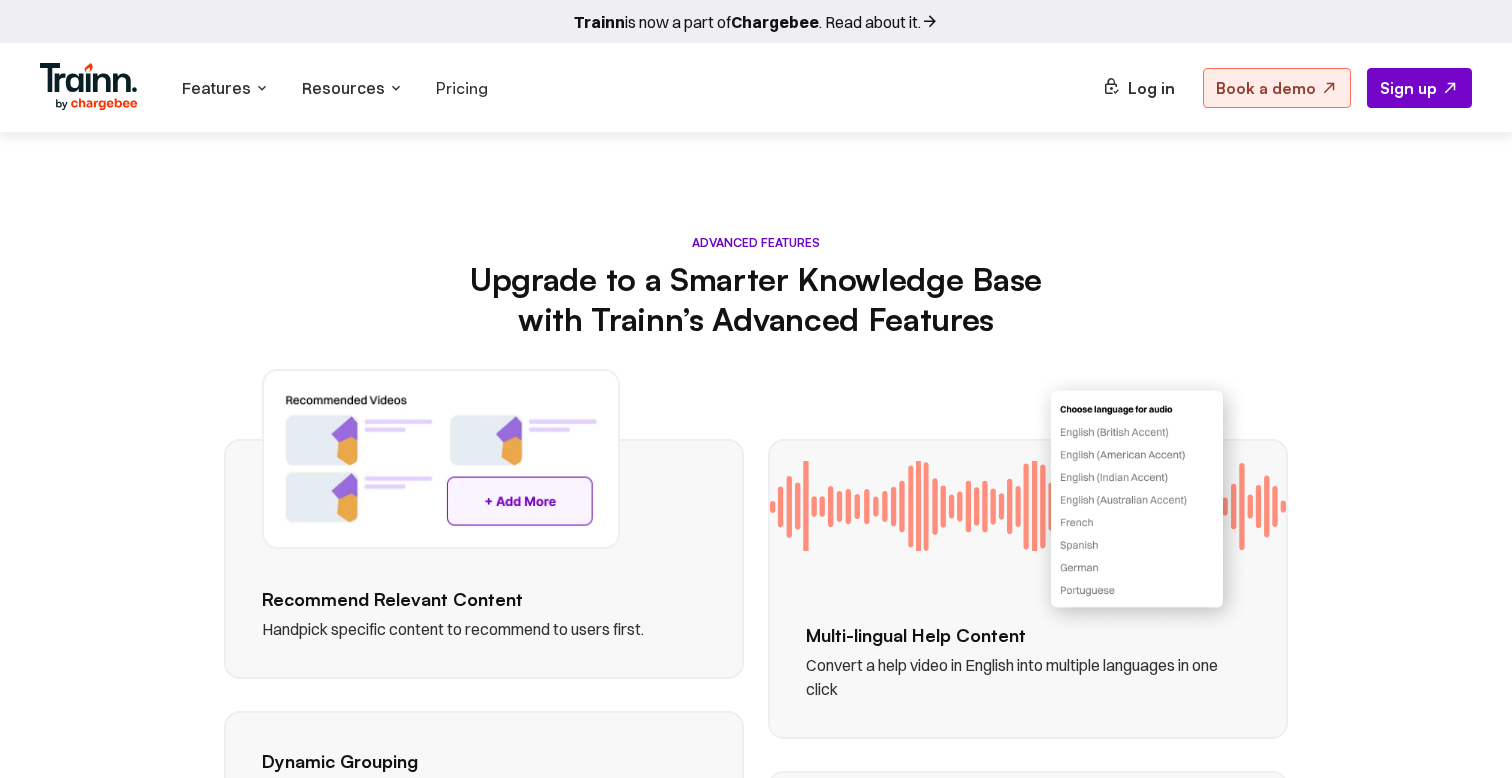 scroll, scrollTop: 2972, scrollLeft: 0, axis: vertical 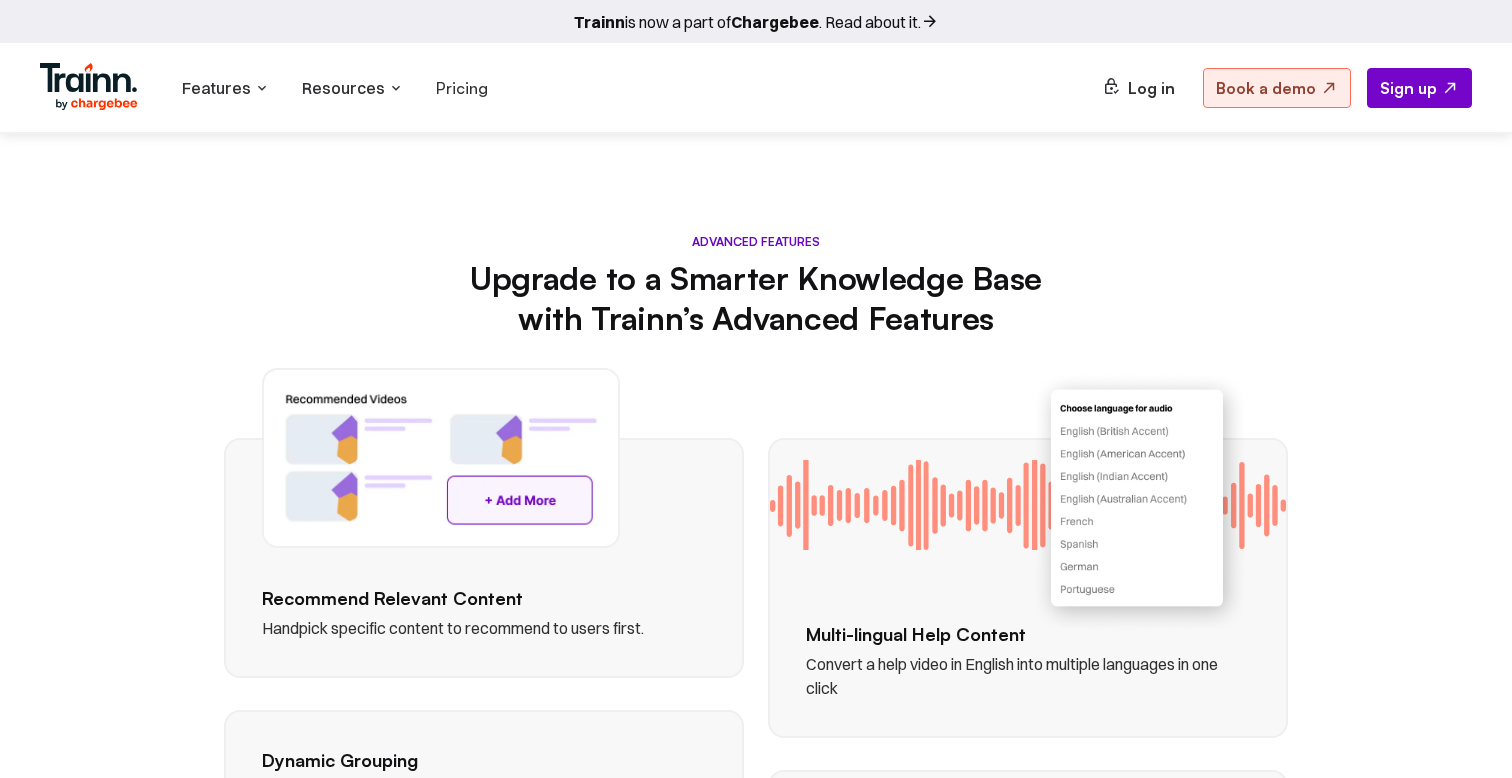 click at bounding box center [572, -146] 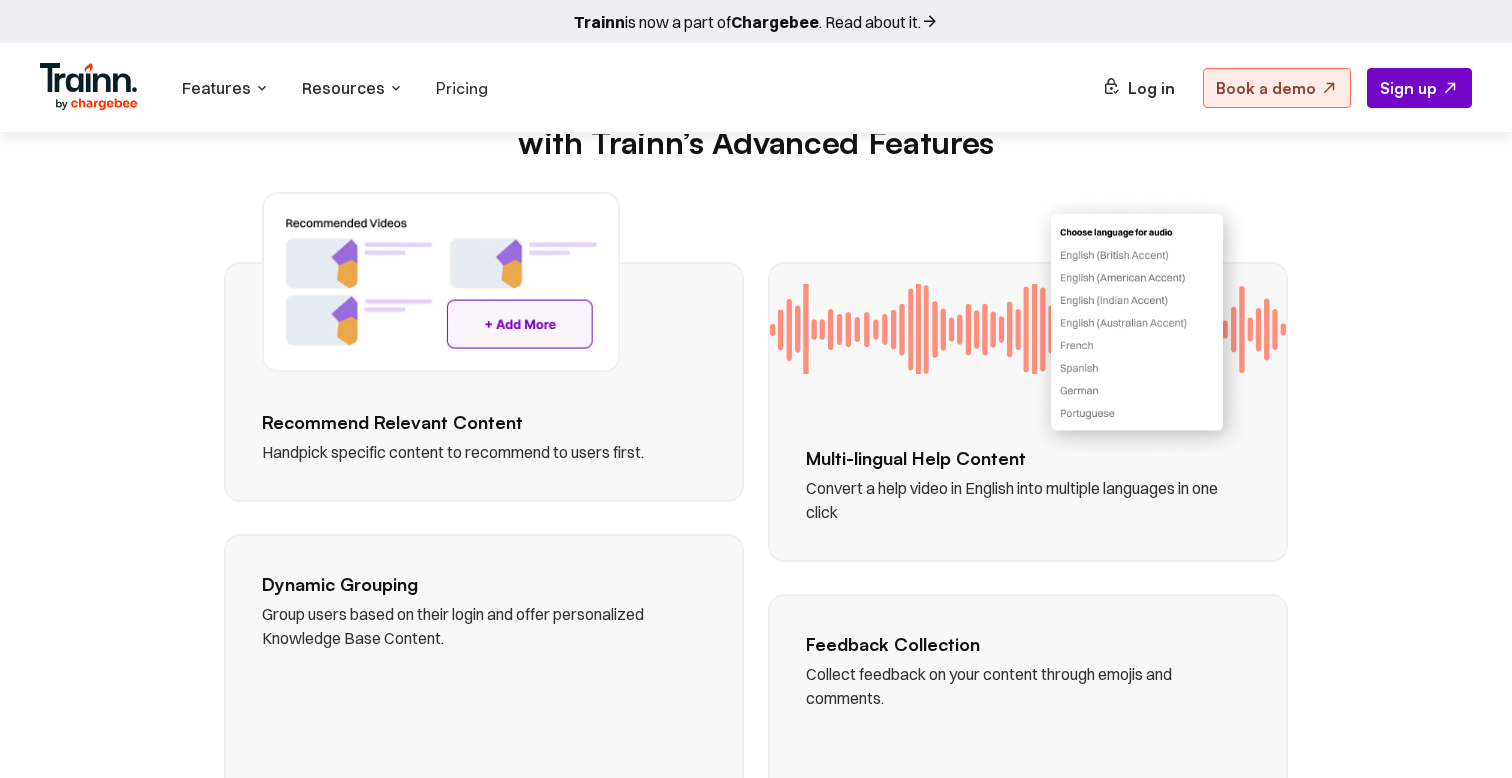 scroll, scrollTop: 3115, scrollLeft: 0, axis: vertical 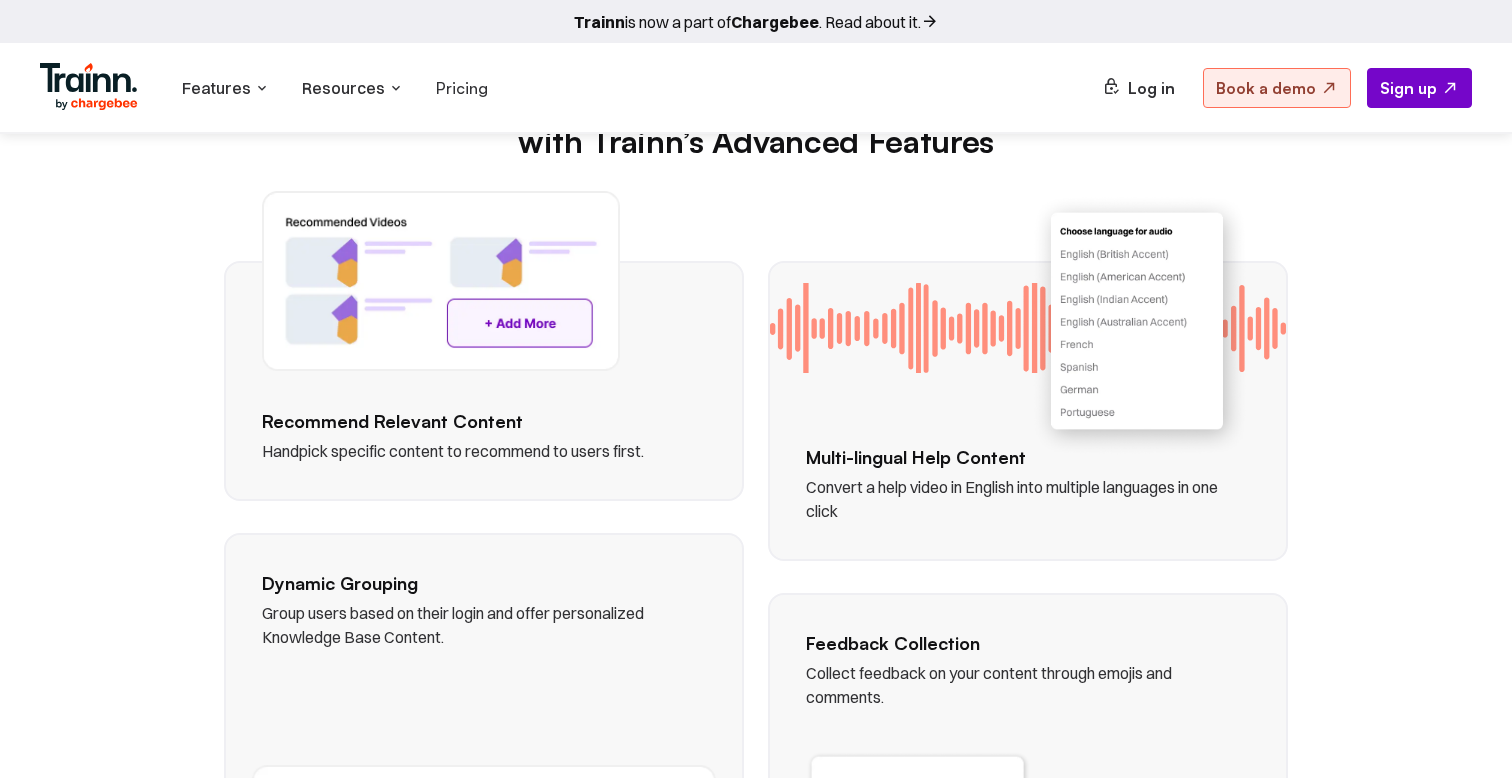 click at bounding box center (572, -213) 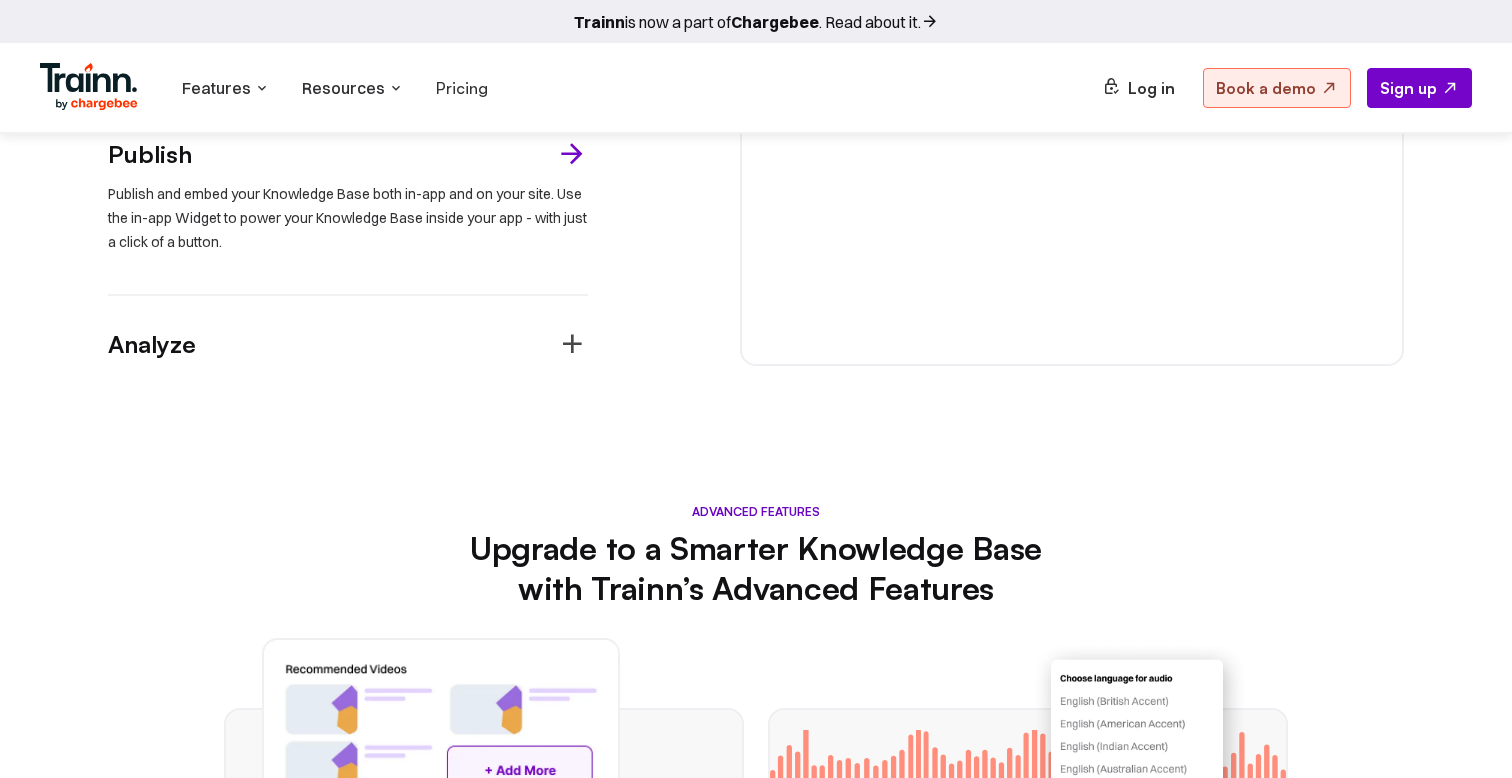 scroll, scrollTop: 2654, scrollLeft: 0, axis: vertical 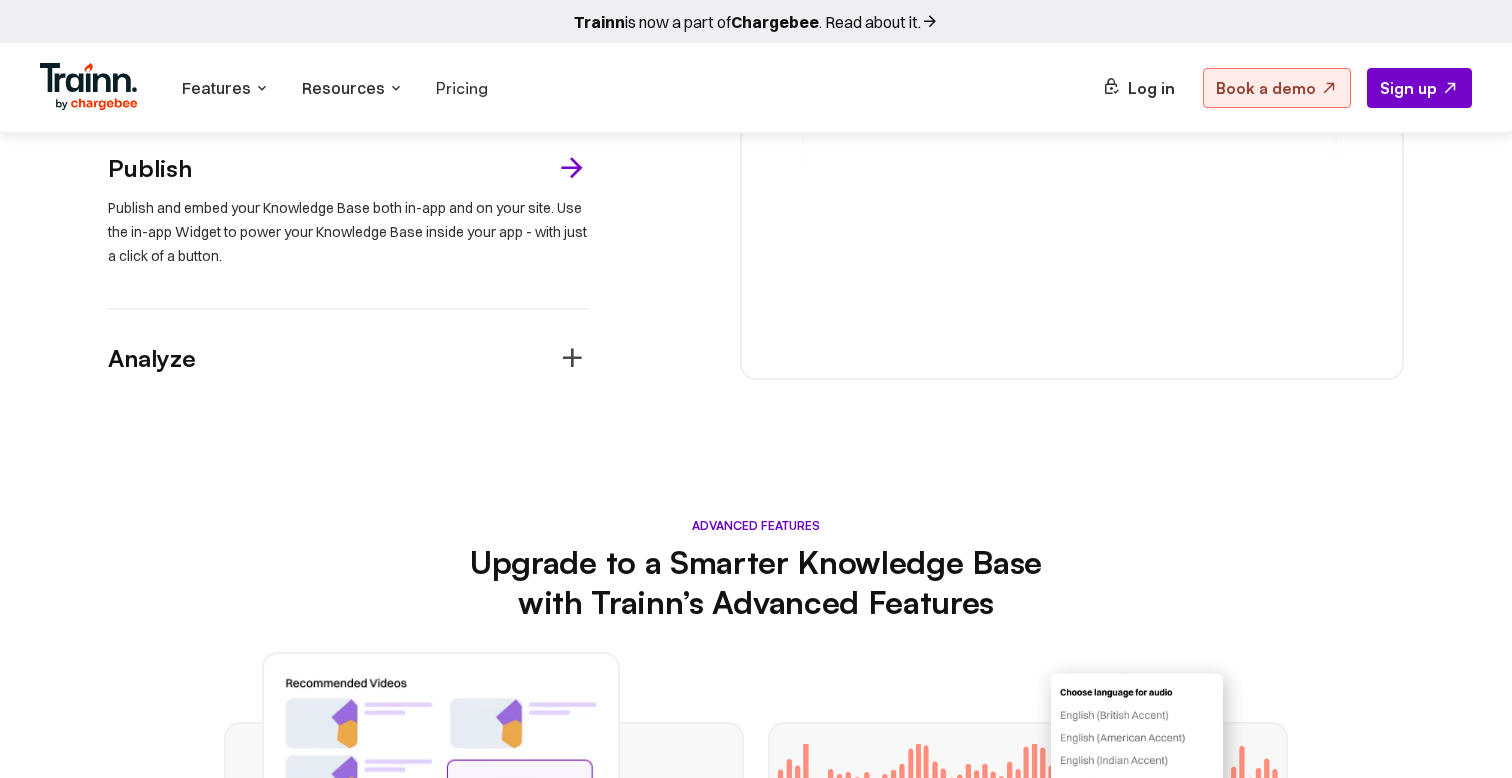 click on "Decide authentication" at bounding box center [348, -156] 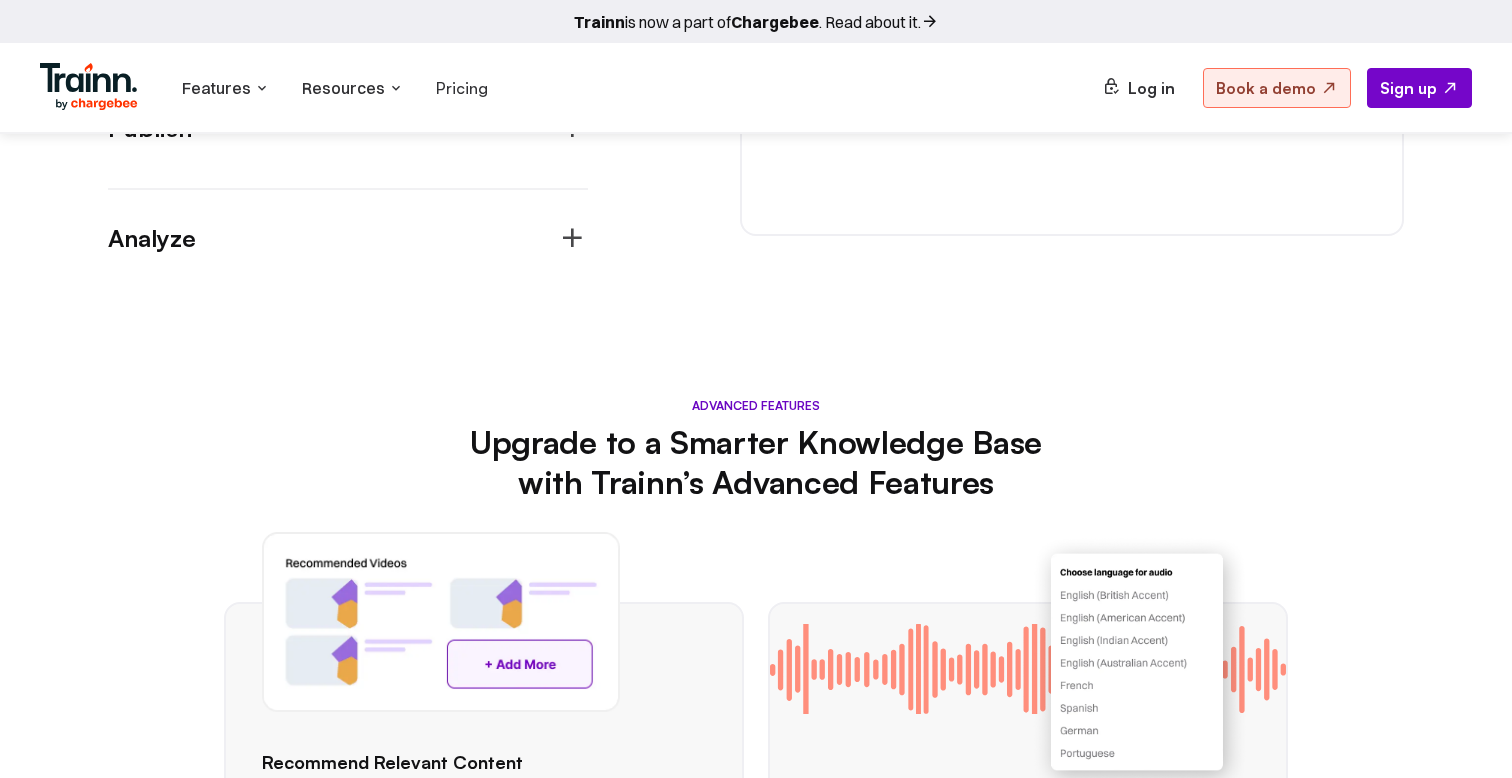 scroll, scrollTop: 2820, scrollLeft: 0, axis: vertical 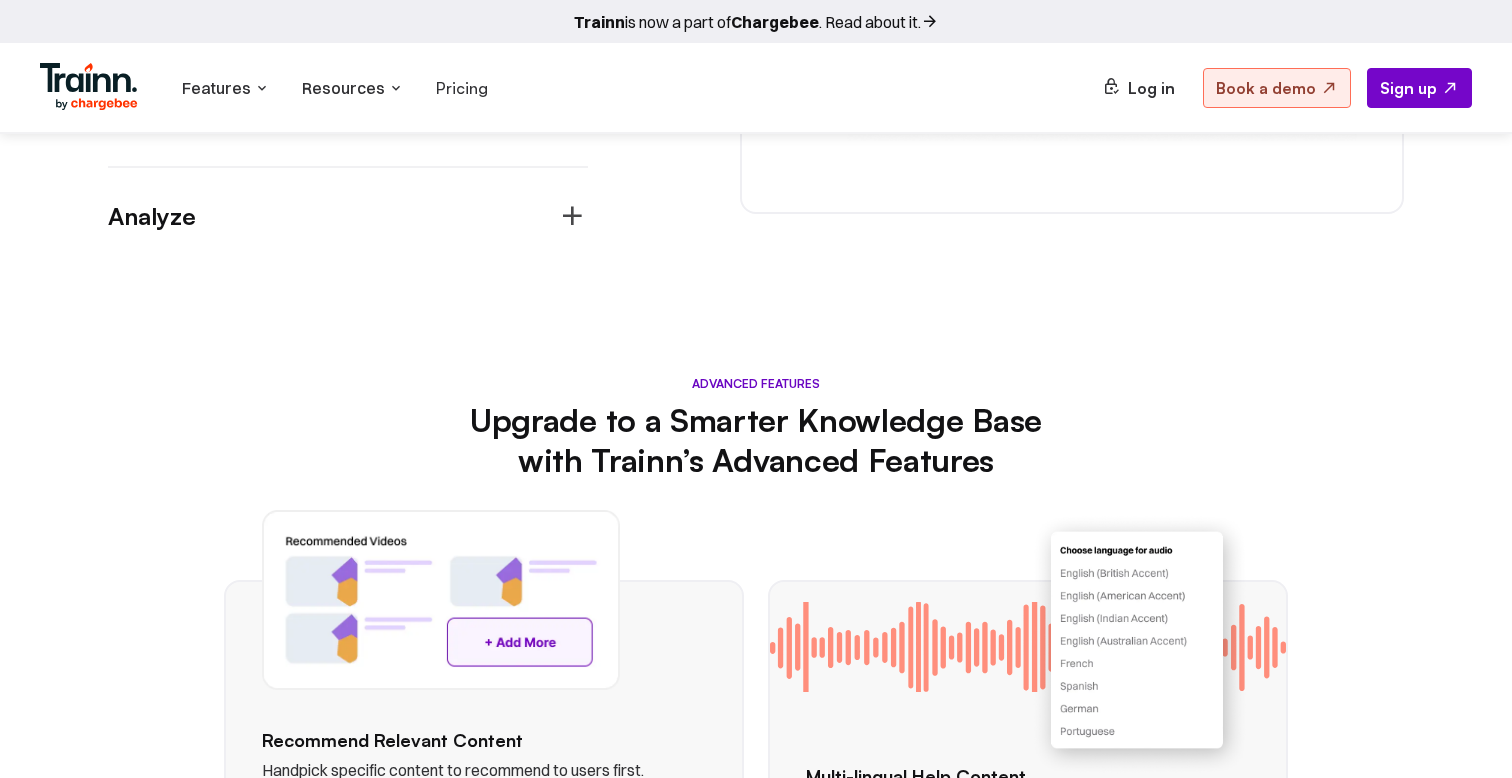 click at bounding box center (572, -114) 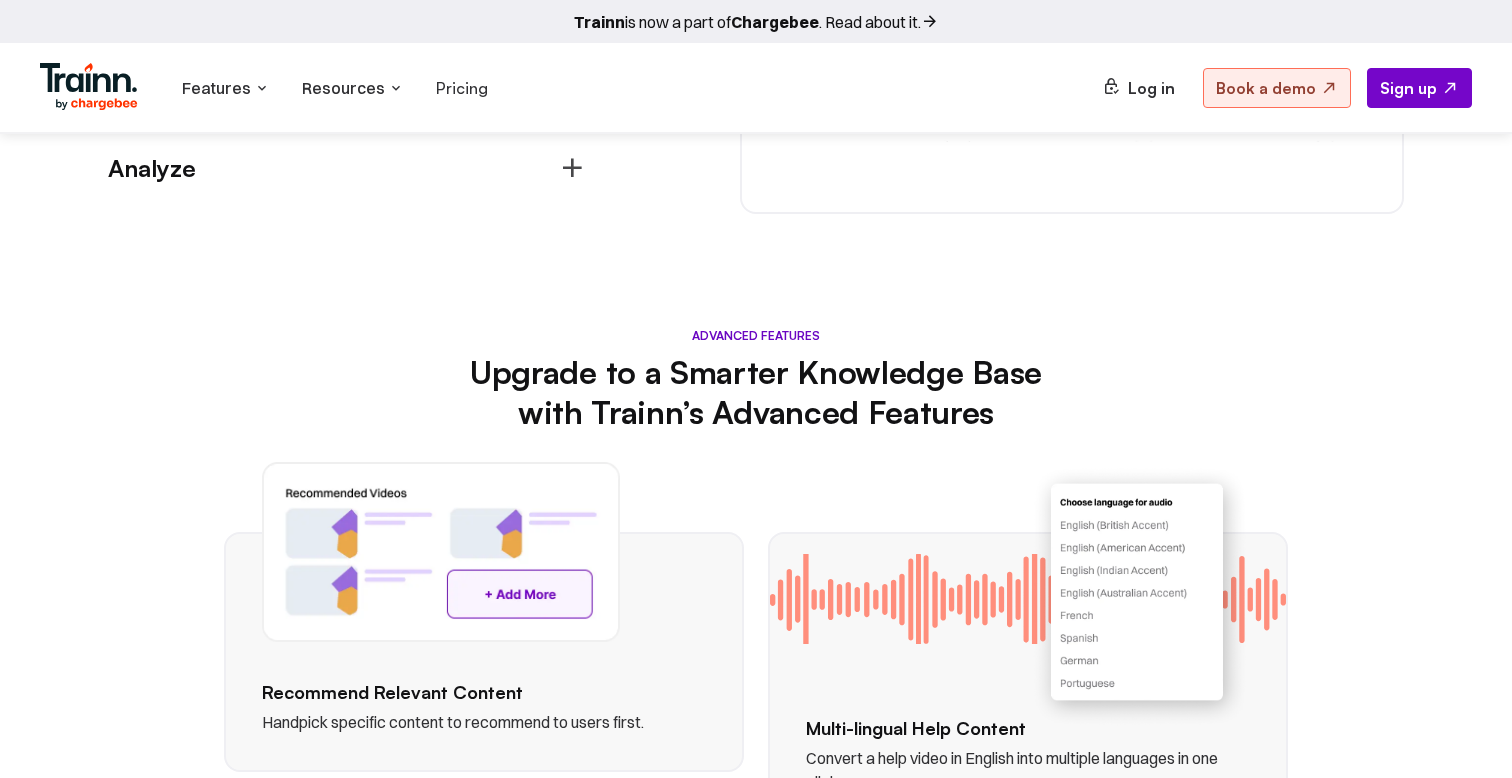 click at bounding box center [572, -52] 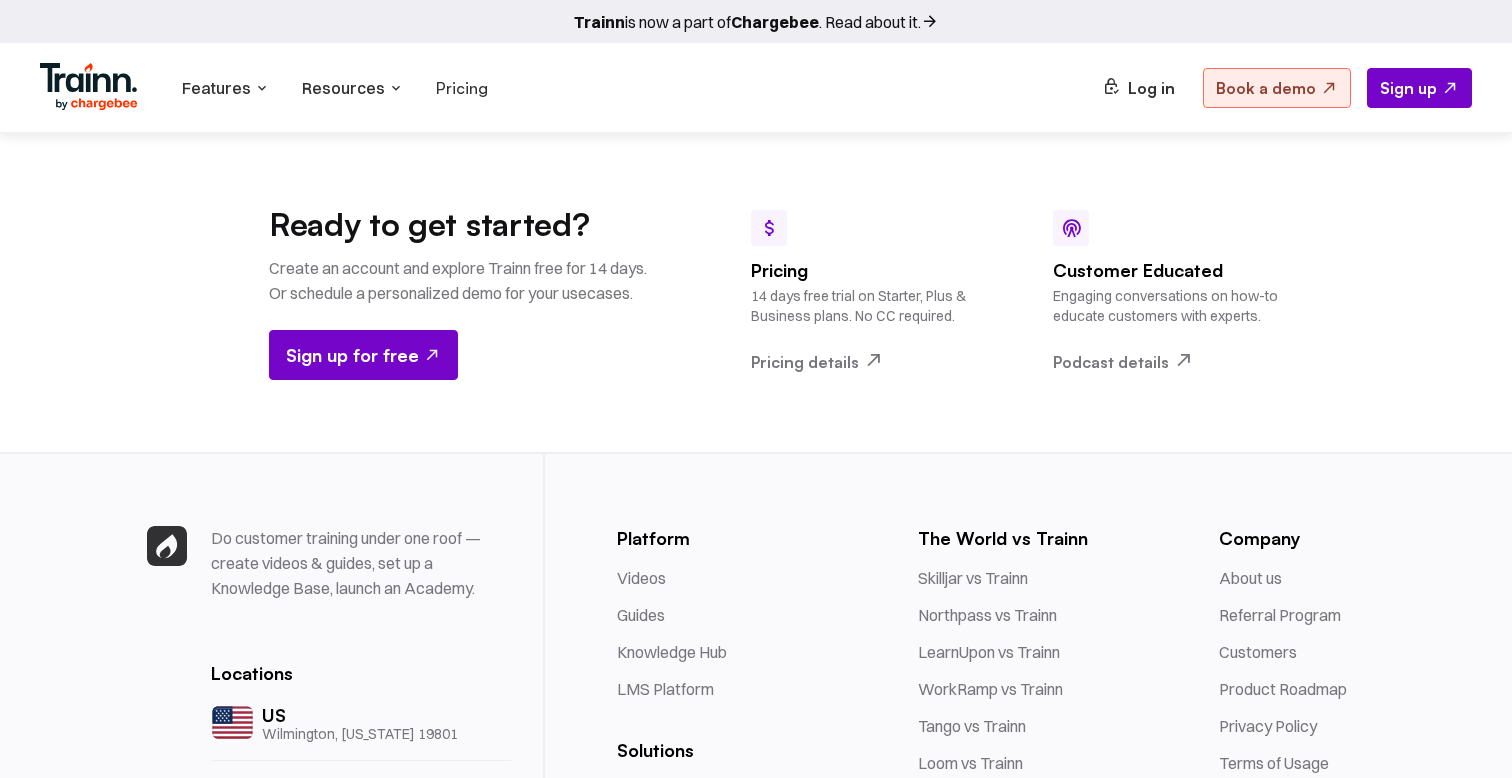 scroll, scrollTop: 4524, scrollLeft: 0, axis: vertical 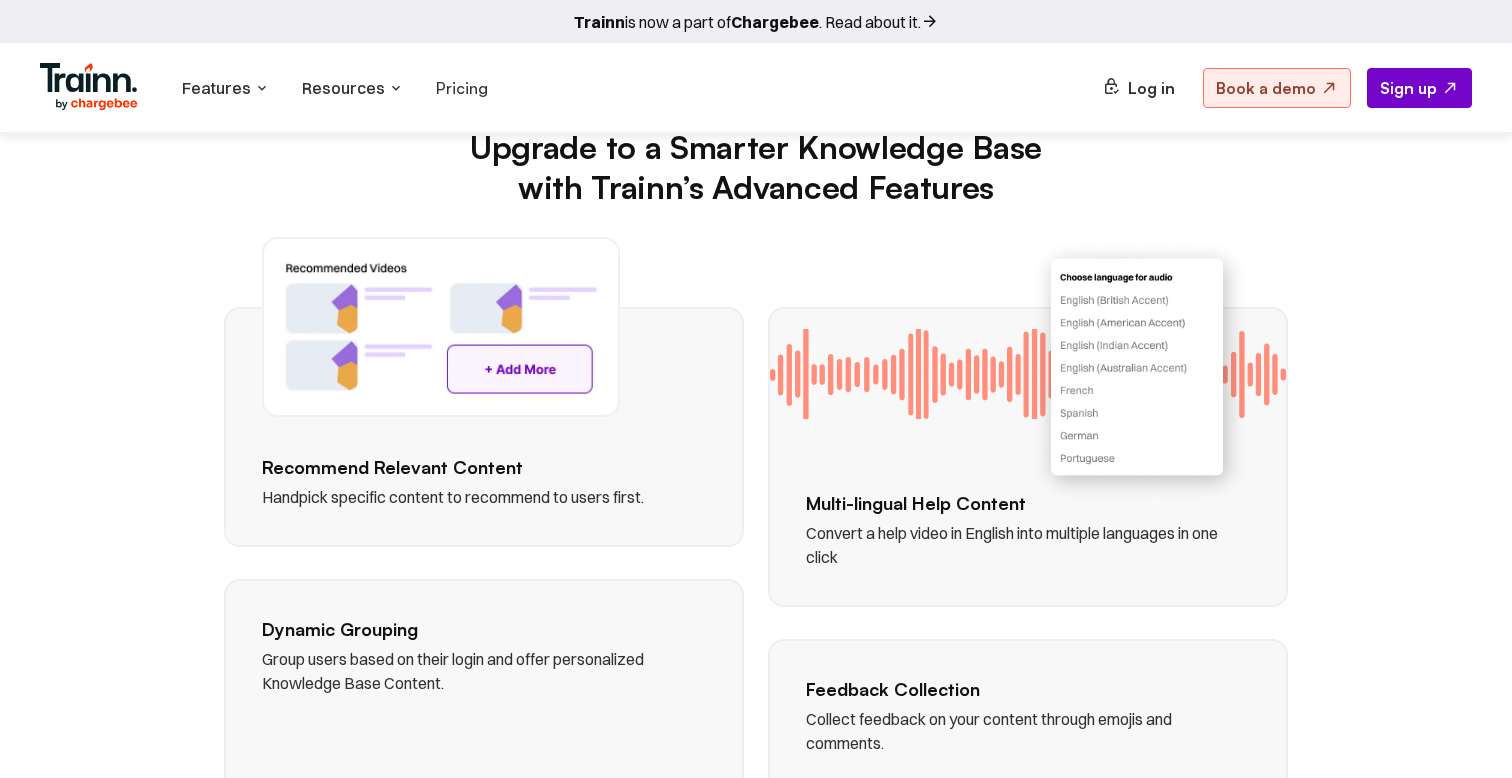 click on "Create content
[PERSON_NAME]’s authoring software helps you create help videos, how-to guides, and articles without any
design or developer dependencies. You can upload existing content too.
Create help content
Decide authentication
You can change your KB access to public or private with just one click. Allow users to log in with
SSO and [PERSON_NAME] authentication. With a public knowledge base, your help content becomes indexable by
Google and drives organic traffic through SEO.      Customize
Brand your Knowledge Base with your logo, colors, and fonts. Set up a custom domain for your
knowledge base.
Personalize KB experience            Publish            Analyze" at bounding box center (424, -366) 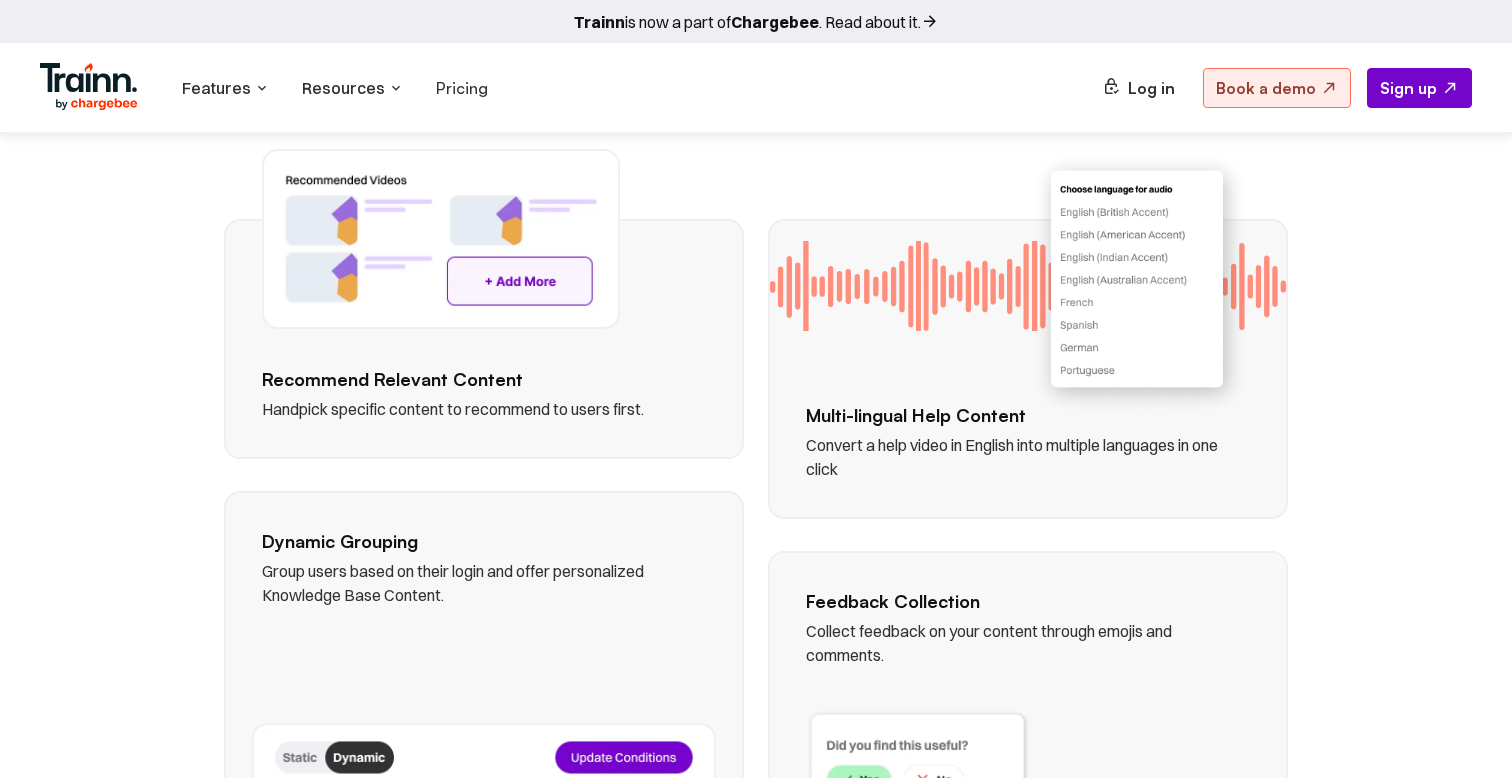 scroll, scrollTop: 3132, scrollLeft: 0, axis: vertical 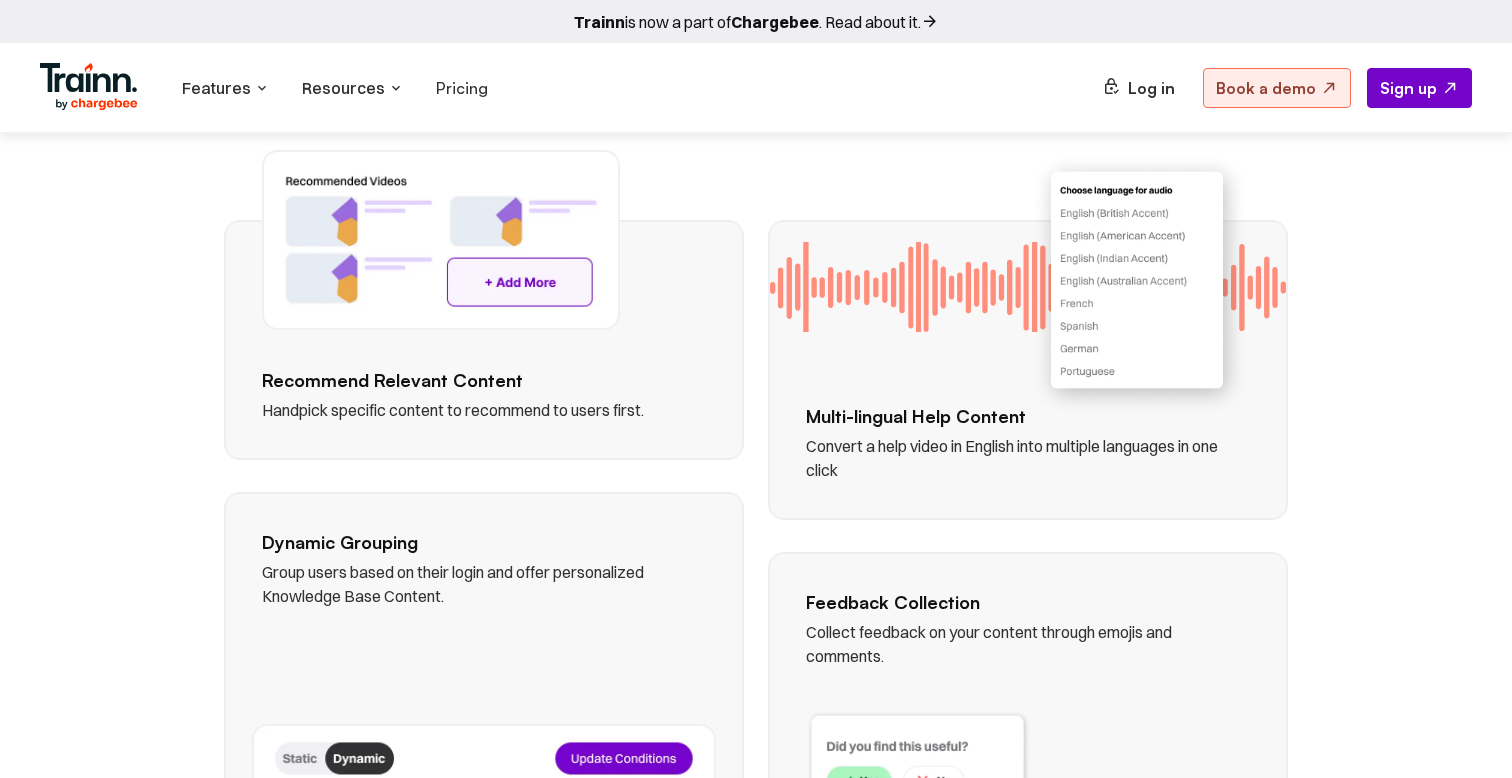 click on "Analyze
Trainn provides detailed reports on learner-level analytics and insights on the performance of
your
videos, articles, and guides." at bounding box center [348, -166] 